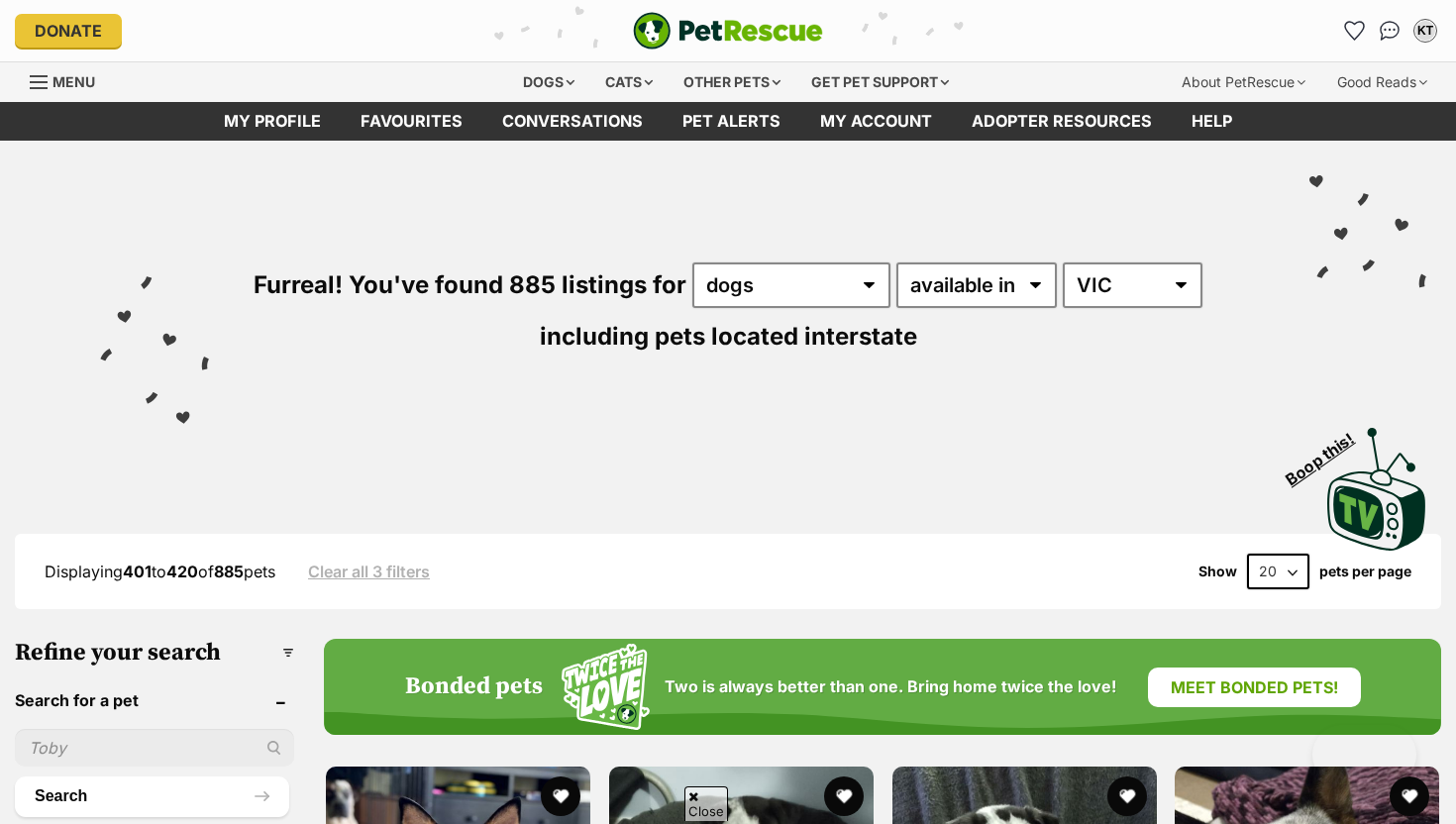 scroll, scrollTop: 2855, scrollLeft: 0, axis: vertical 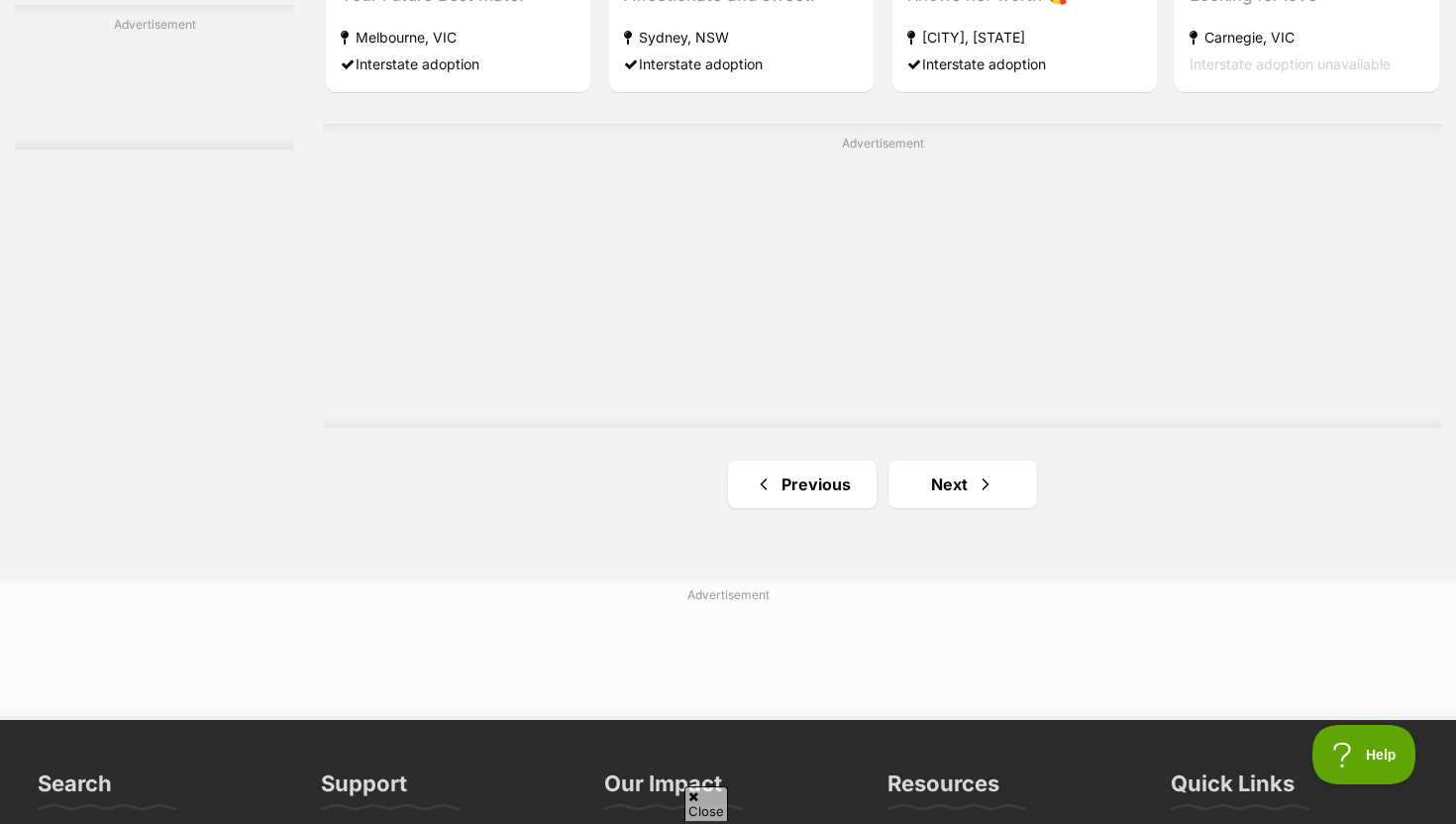 click on "Bonded pets
Two is always better than one. Bring home twice the love!
Meet bonded pets!
Ivy
medium female Dog
Sweet and gentle
Murrays Beach, NSW
Interstate adoption
Sage
medium female Dog
Big puppy personality
South Albury, NSW
Interstate adoption
Jagger
medium male Dog
Bundle of love
South Albury, NSW
Interstate adoption
Rambo - 3 Year Old Cattle Dog
medium male Dog
Loyal loving boy
Ashtonfield, NSW
Interstate adoption
Bogey
large male Dog
Looking for love
North Melbourne, VIC
Interstate adoption unavailable
Kerala
medium male Dog
Gorgeous, loving, sweet
Warrandyte, VIC
Interstate adoption unavailable
Advertisement" at bounding box center [883, -1154] 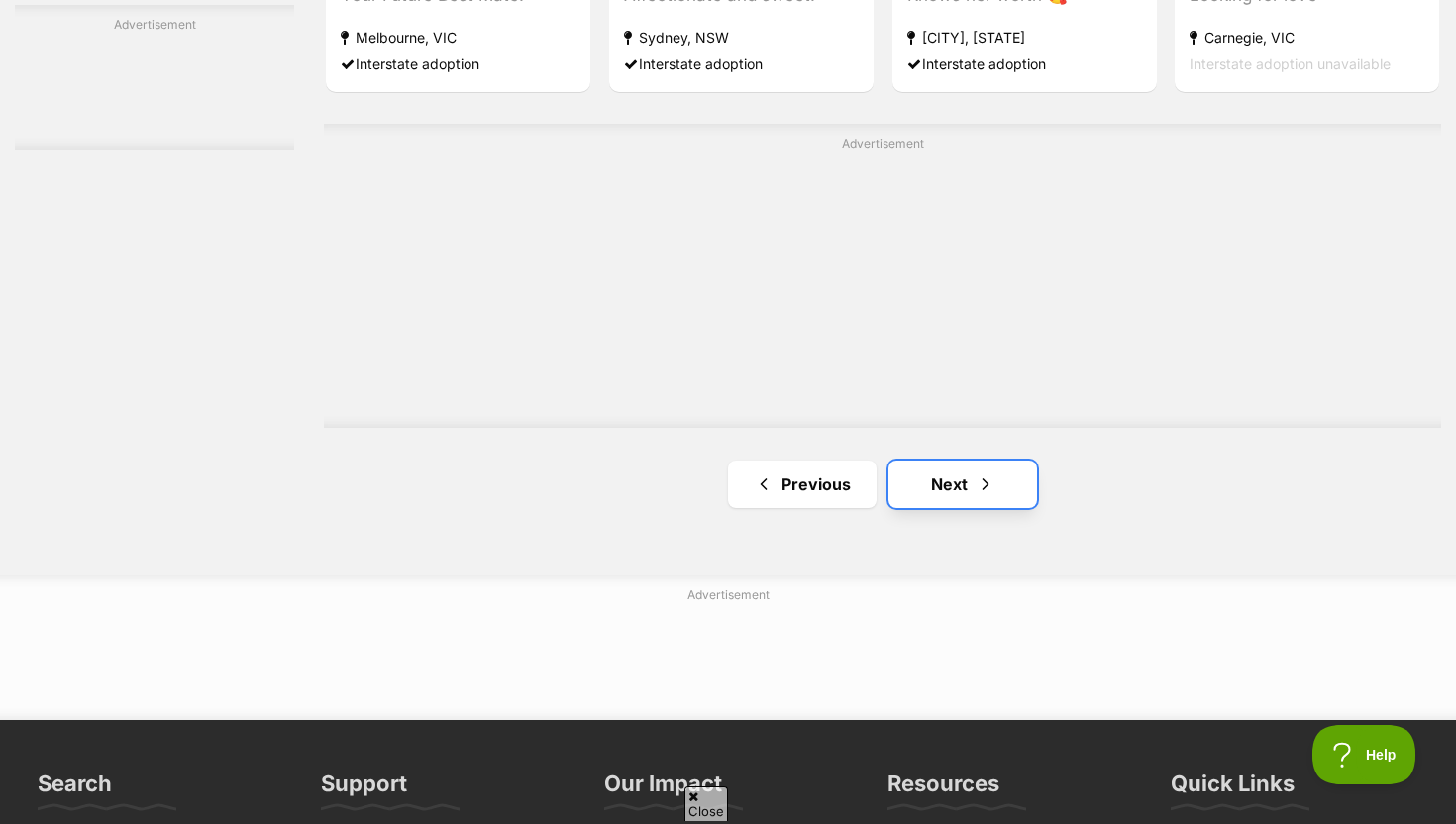 click on "Next" at bounding box center (963, 484) 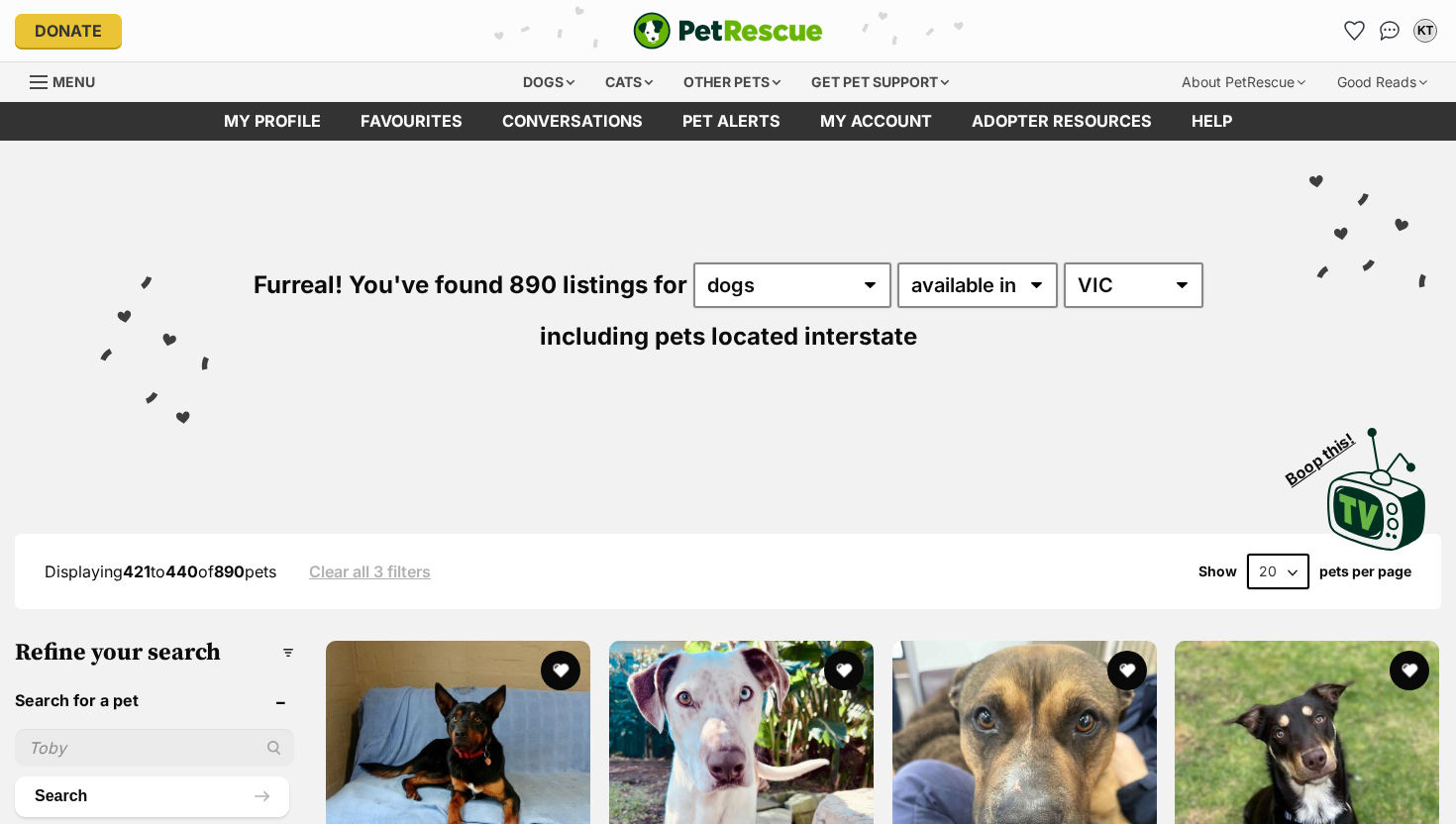 scroll, scrollTop: 0, scrollLeft: 0, axis: both 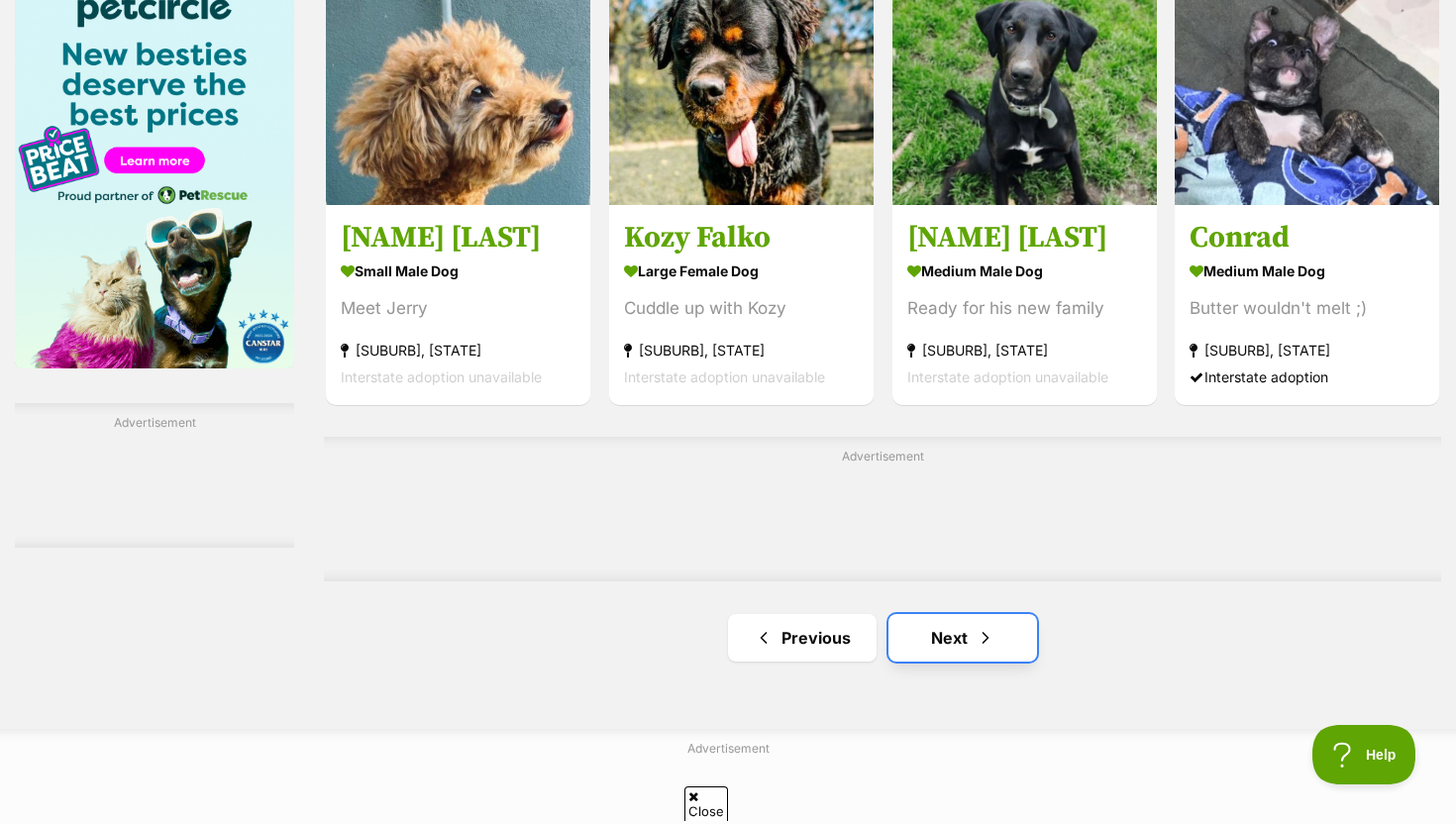 click on "Next" at bounding box center [963, 638] 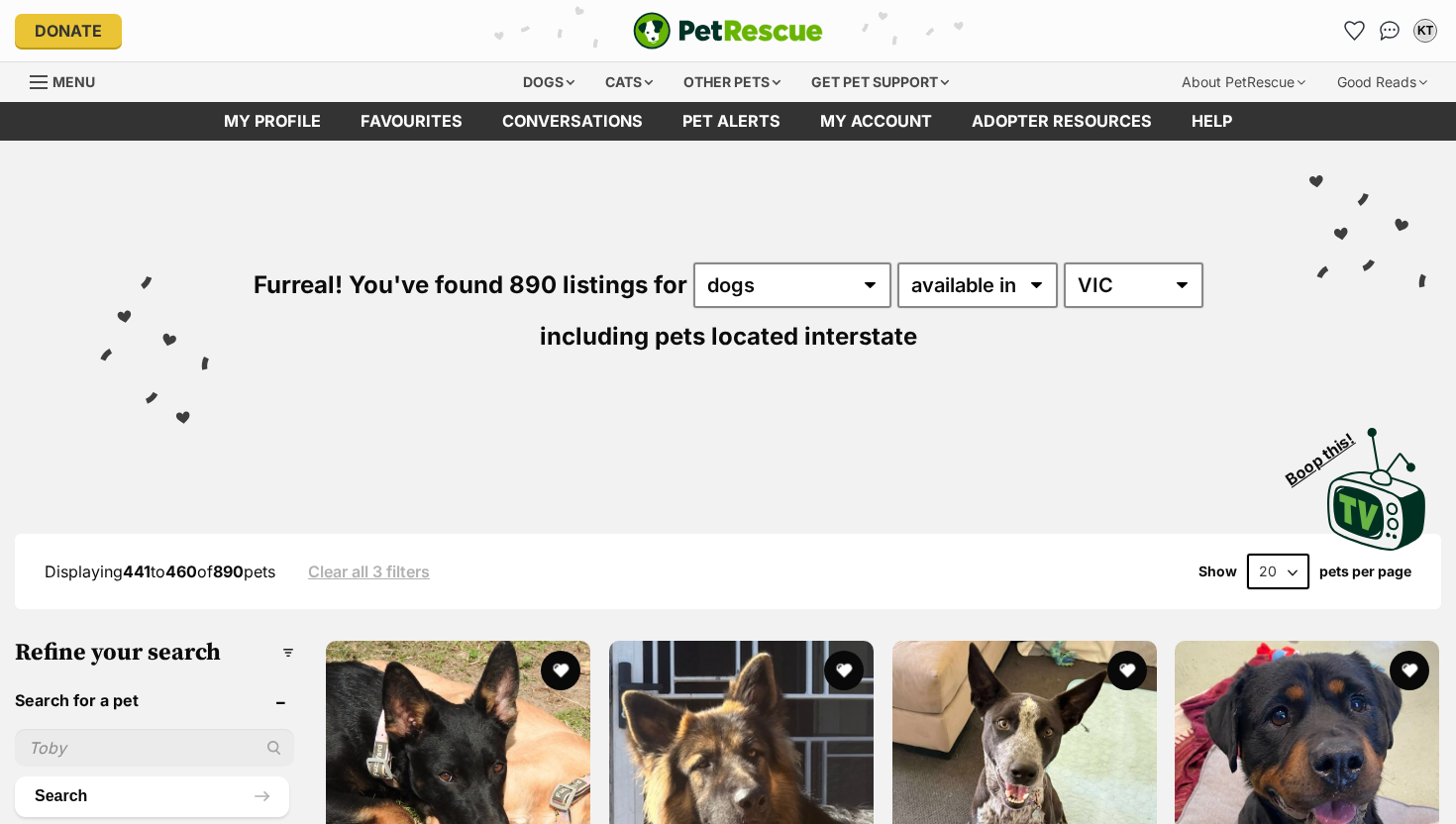 scroll, scrollTop: 177, scrollLeft: 0, axis: vertical 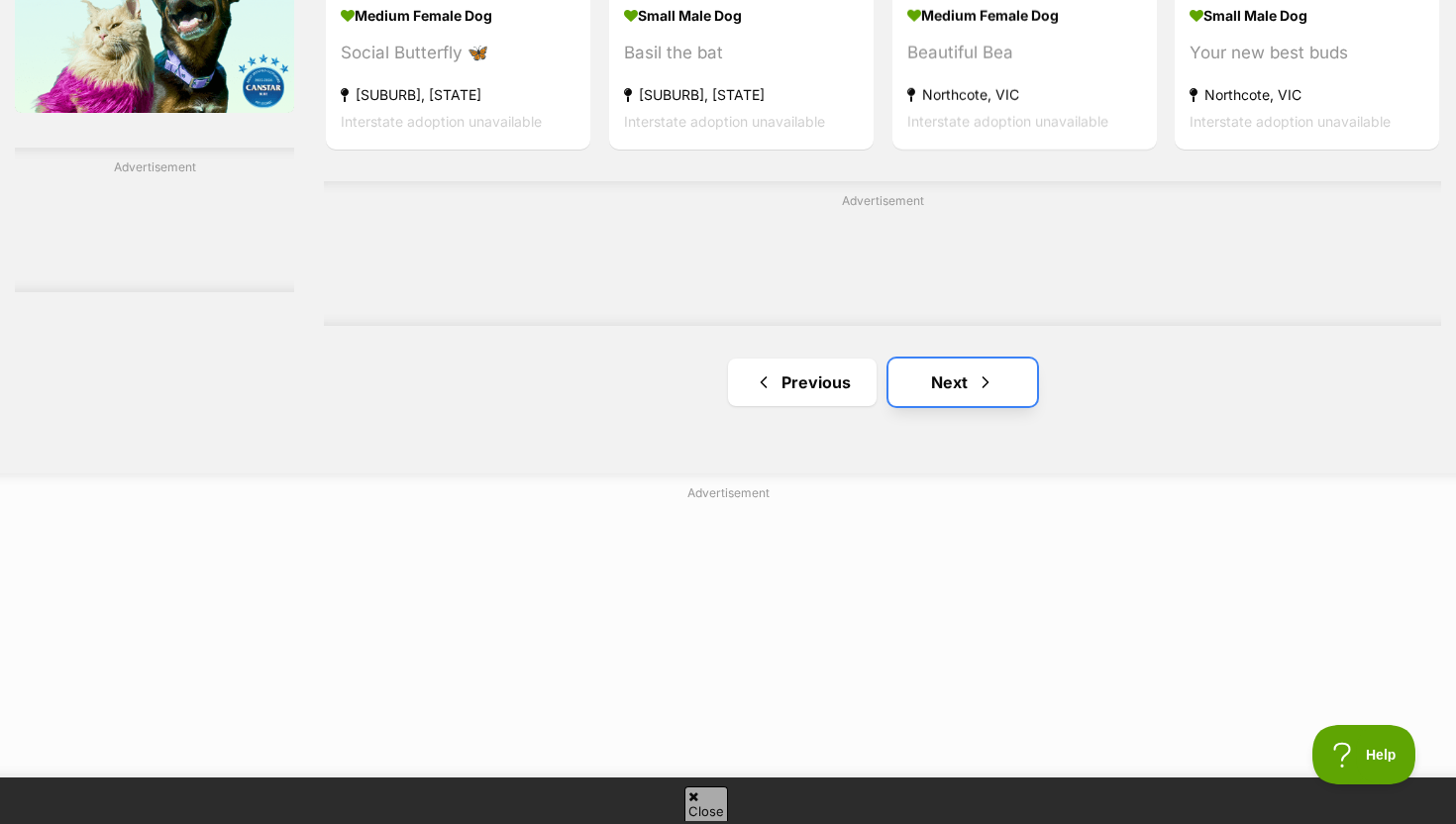 click at bounding box center (986, 382) 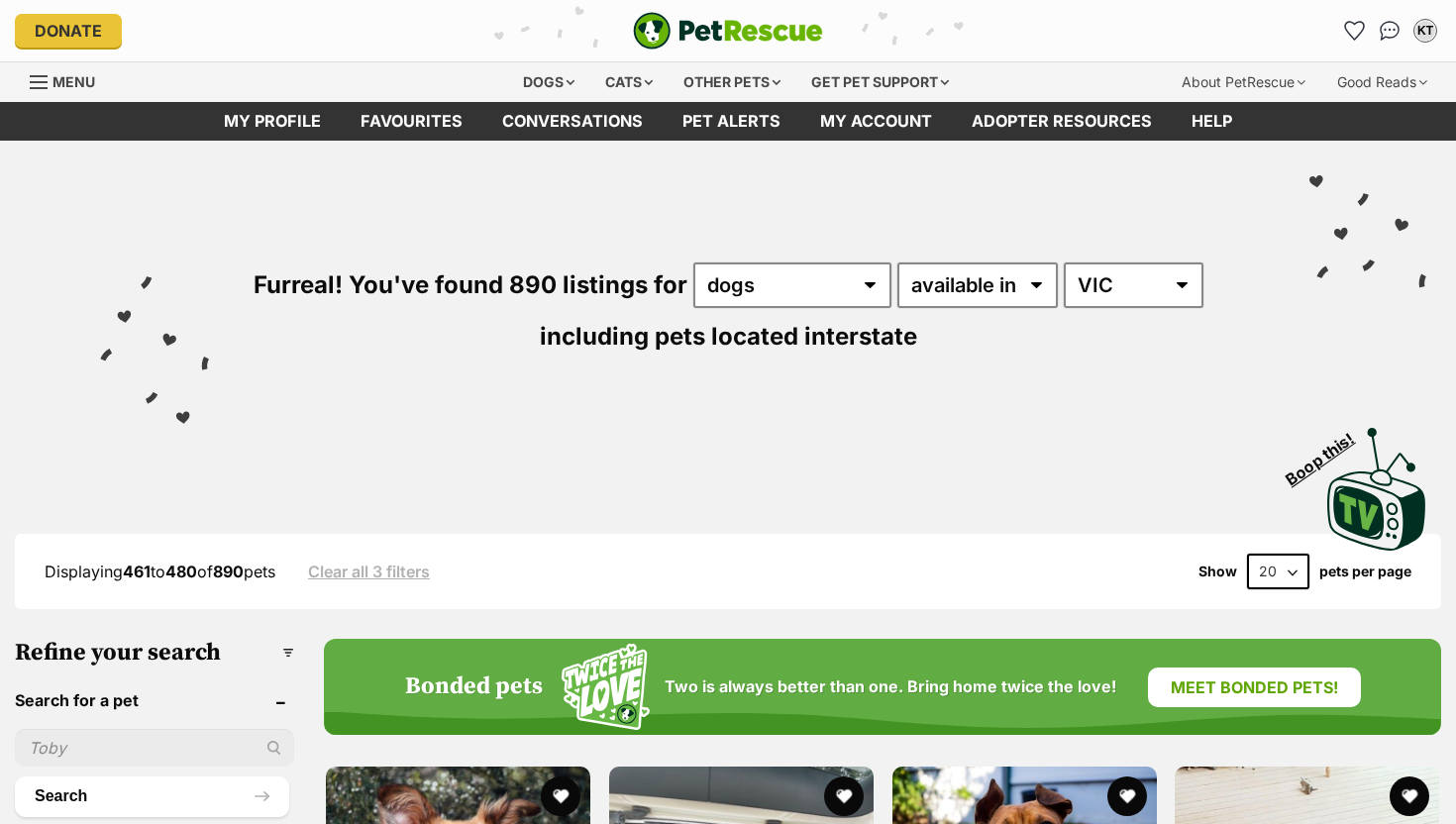 scroll, scrollTop: 163, scrollLeft: 0, axis: vertical 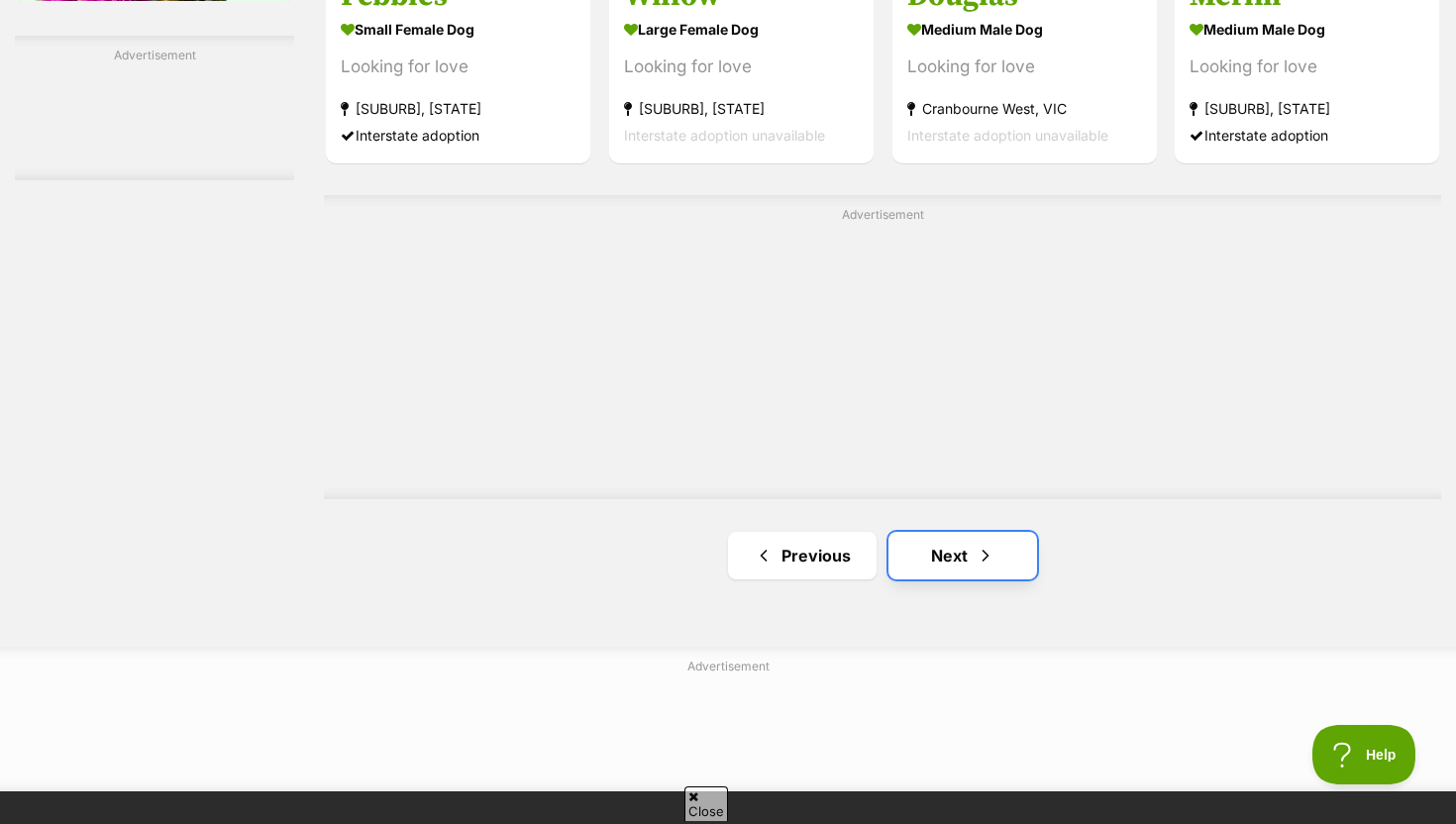 click on "Next" at bounding box center (963, 556) 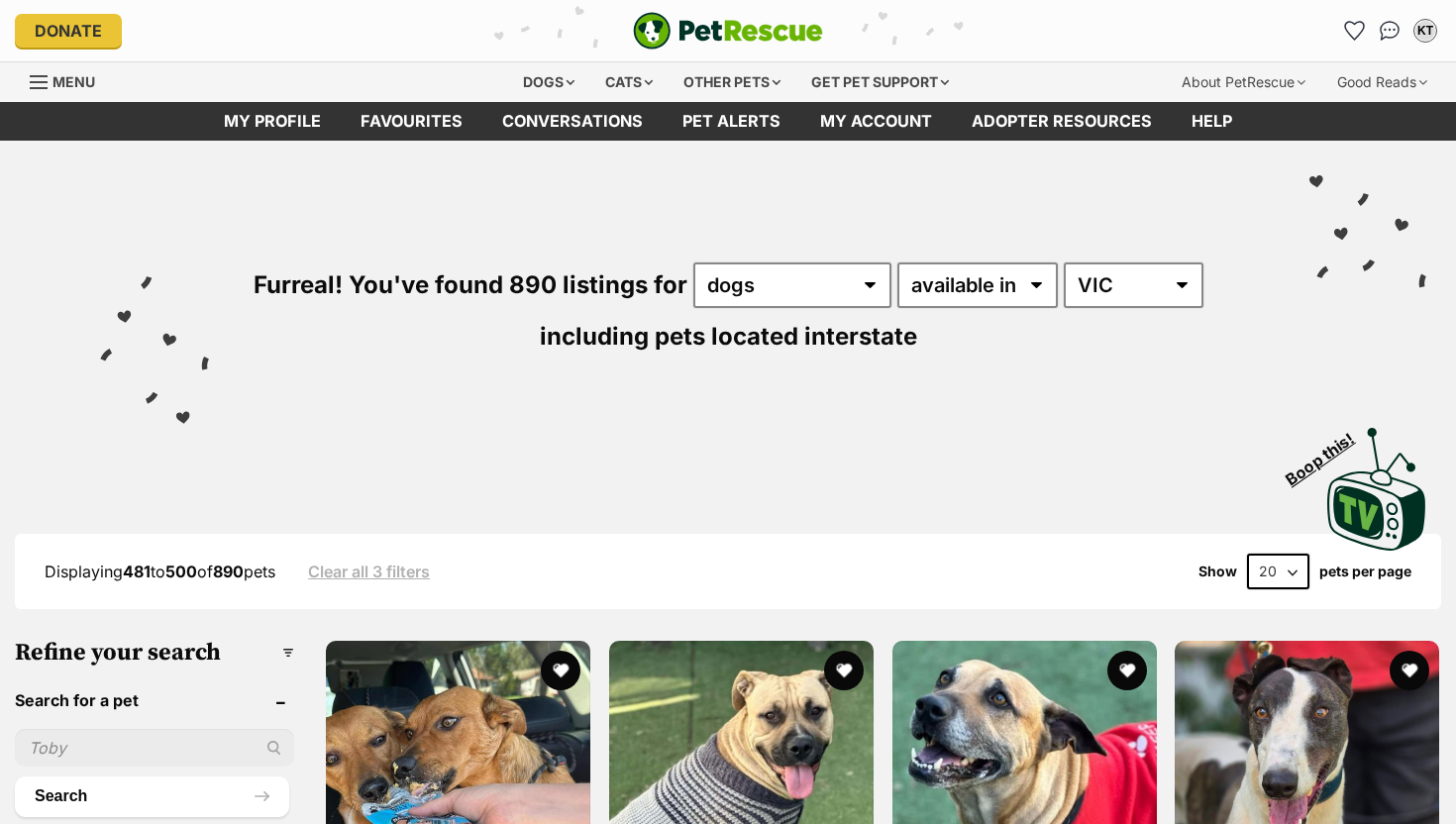 scroll, scrollTop: 0, scrollLeft: 0, axis: both 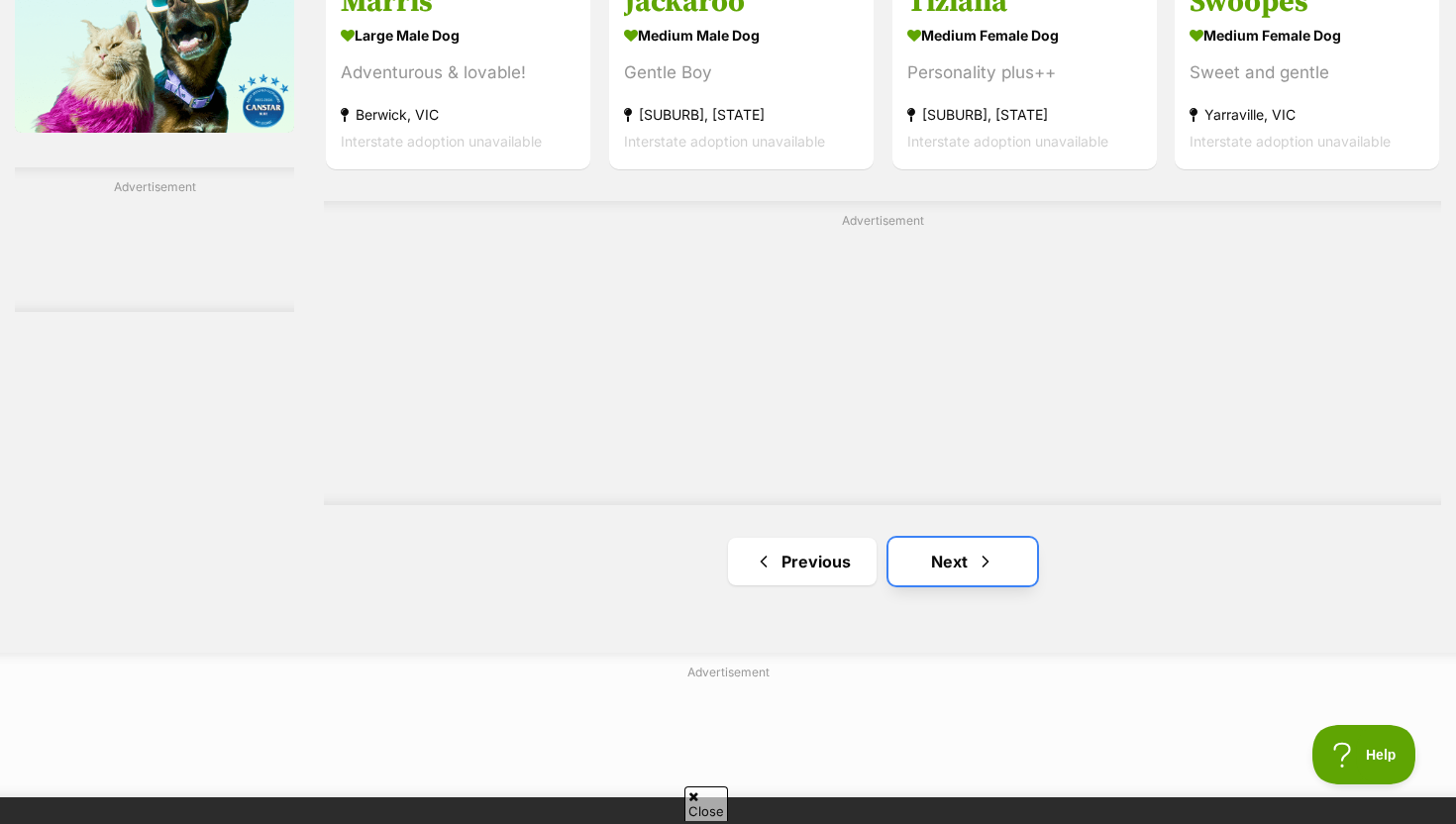 click on "Next" at bounding box center [963, 562] 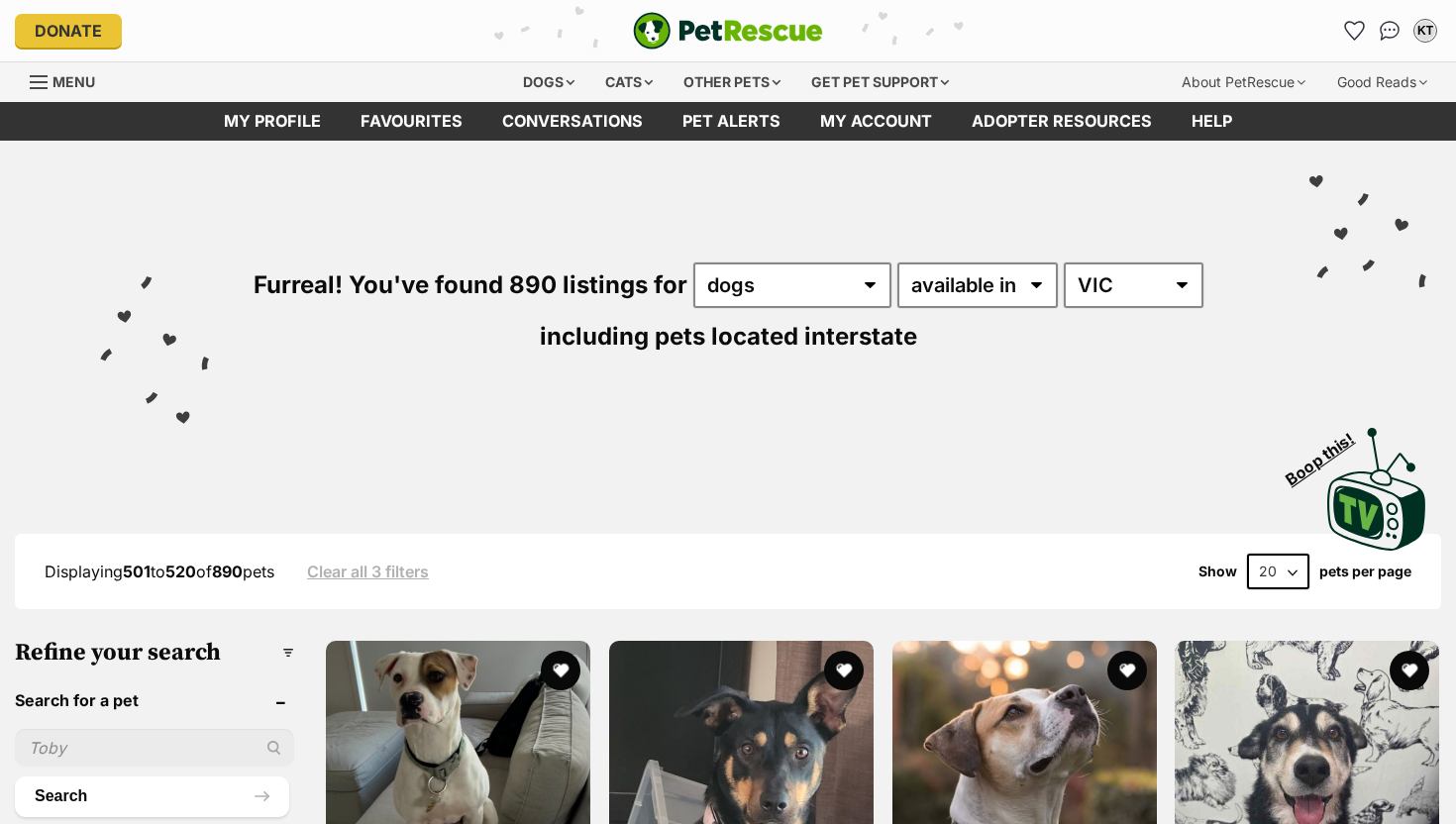 scroll, scrollTop: 0, scrollLeft: 0, axis: both 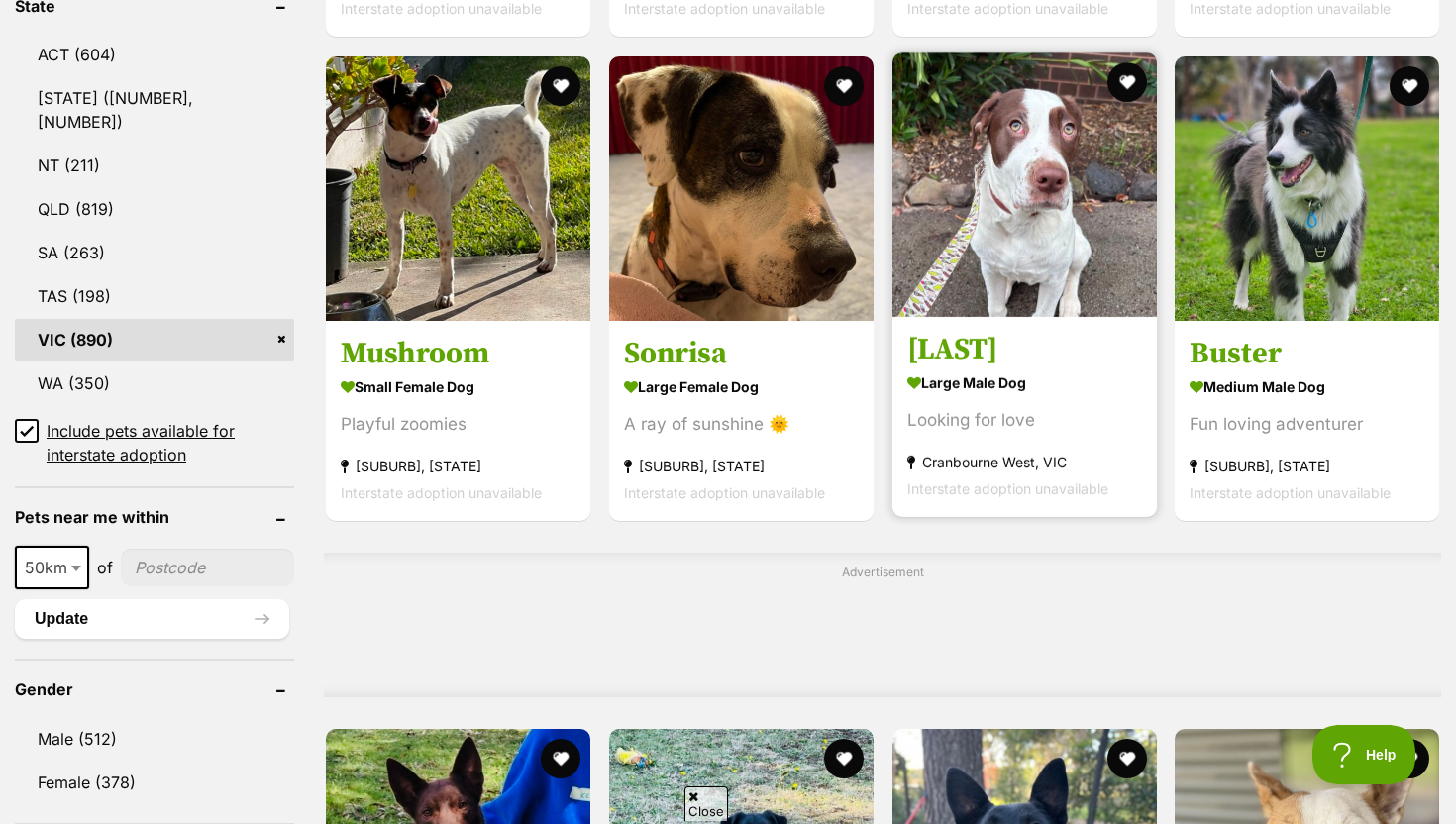 click at bounding box center [1024, 184] 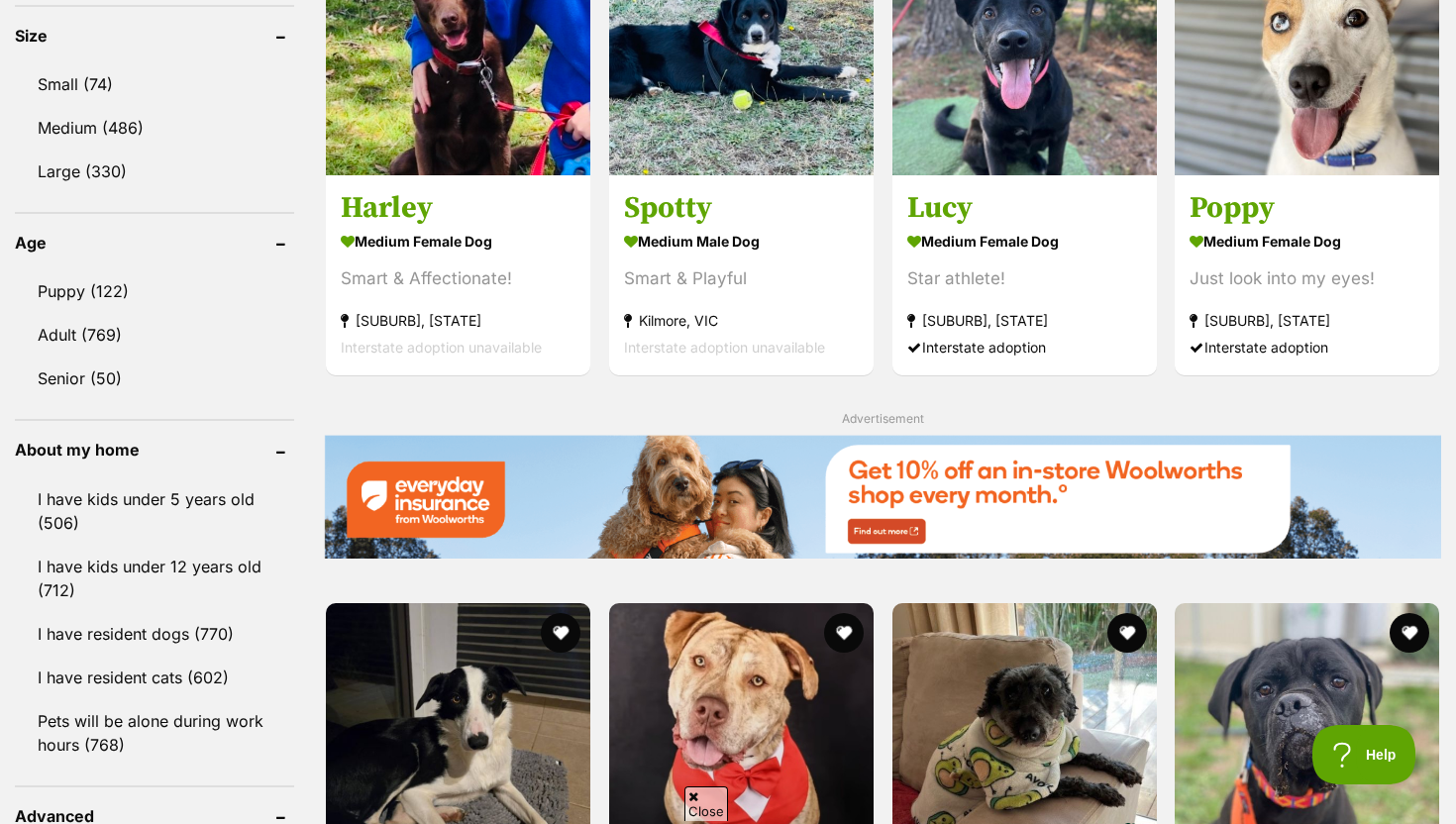 scroll, scrollTop: 1890, scrollLeft: 0, axis: vertical 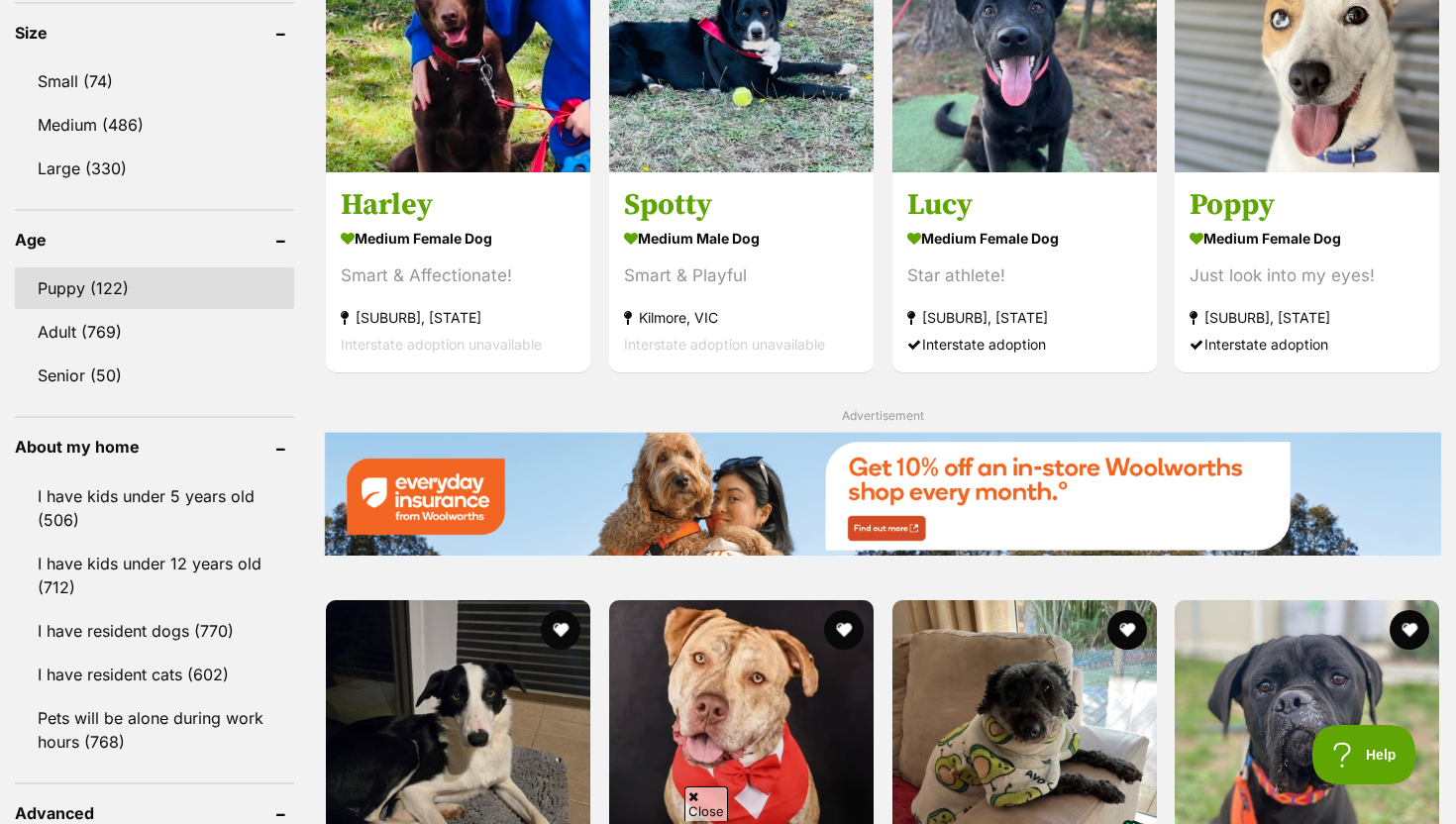 click on "Puppy (122)" at bounding box center [155, 288] 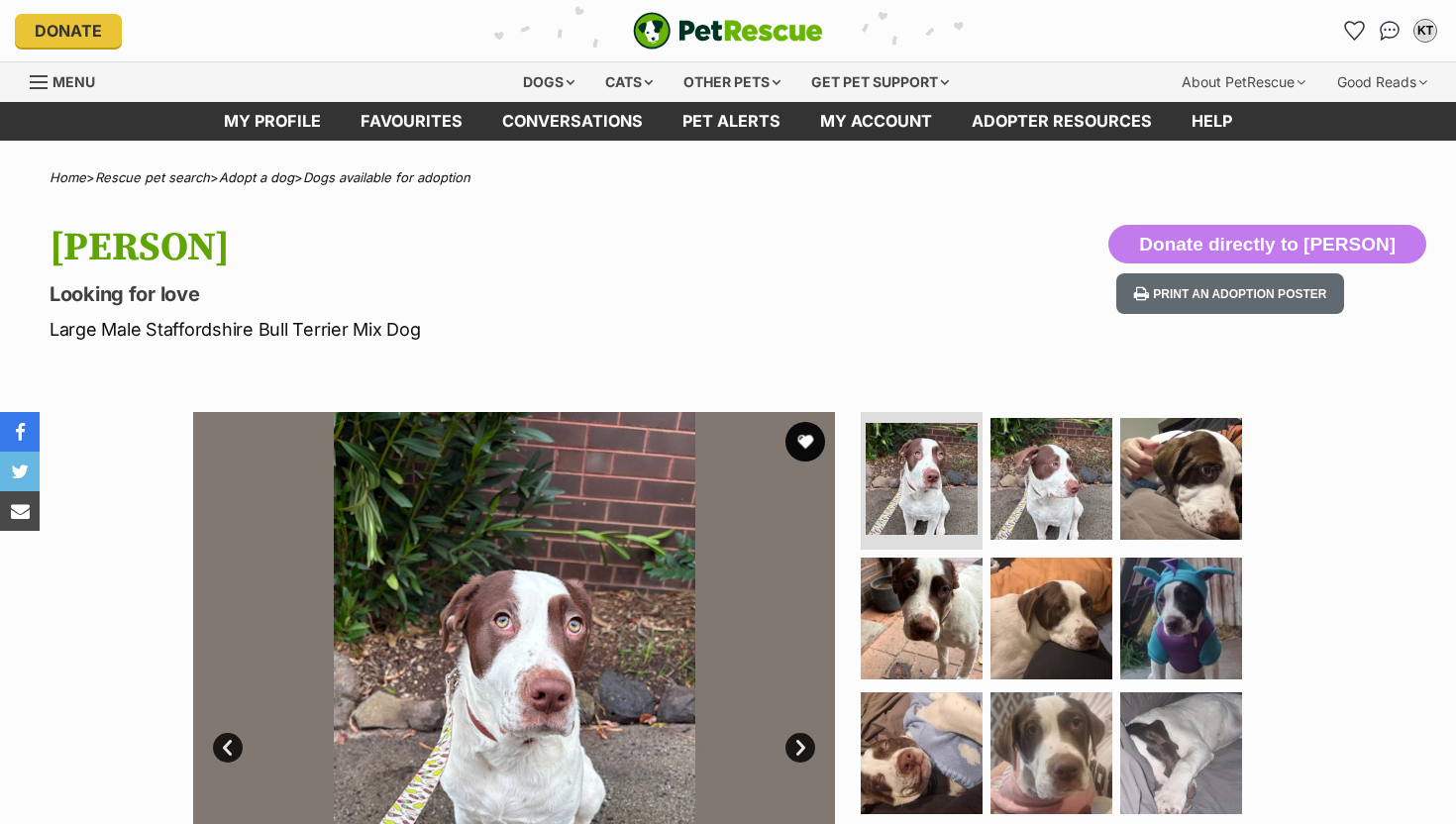 scroll, scrollTop: 0, scrollLeft: 0, axis: both 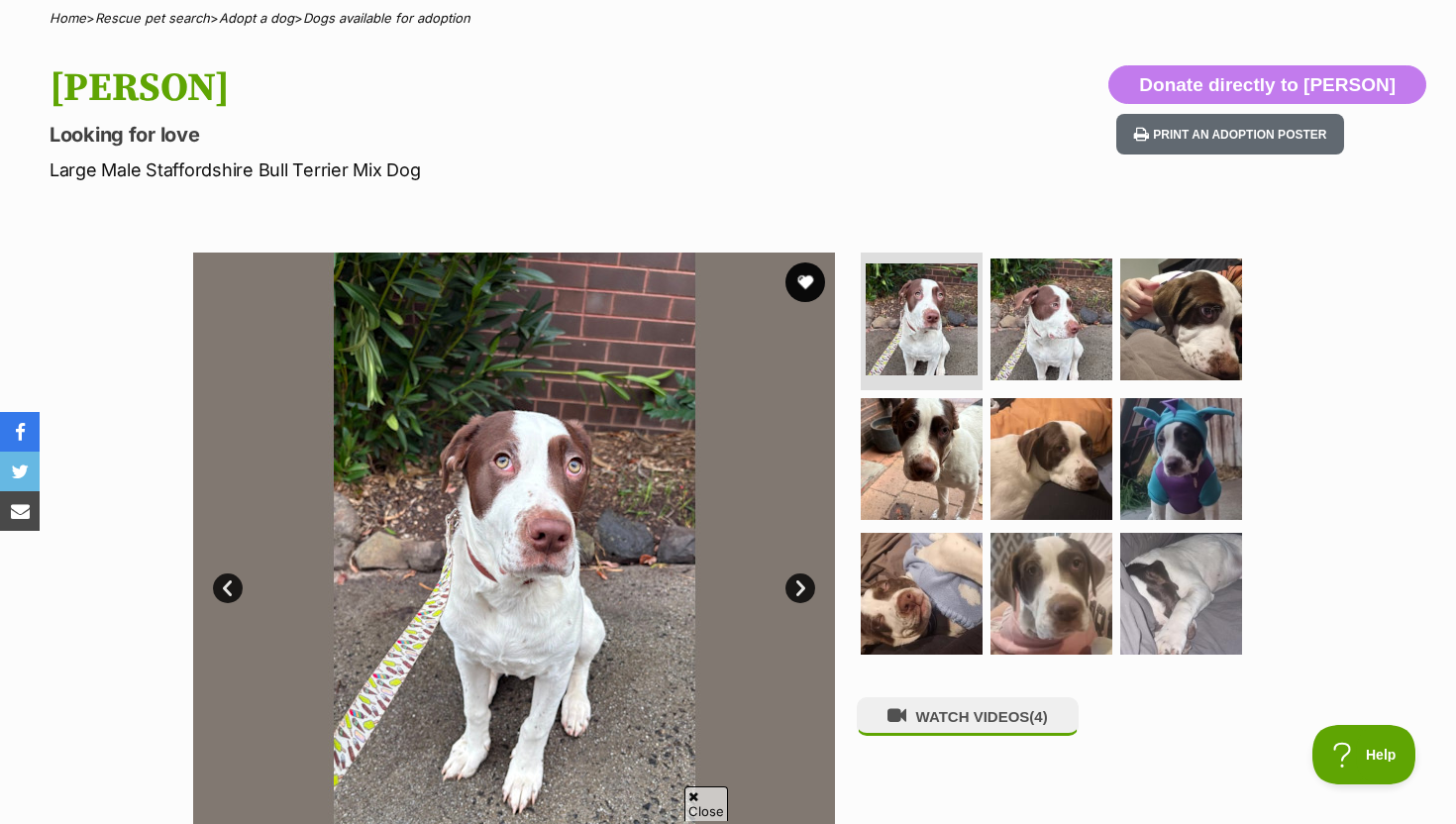 click on "Next" at bounding box center (800, 588) 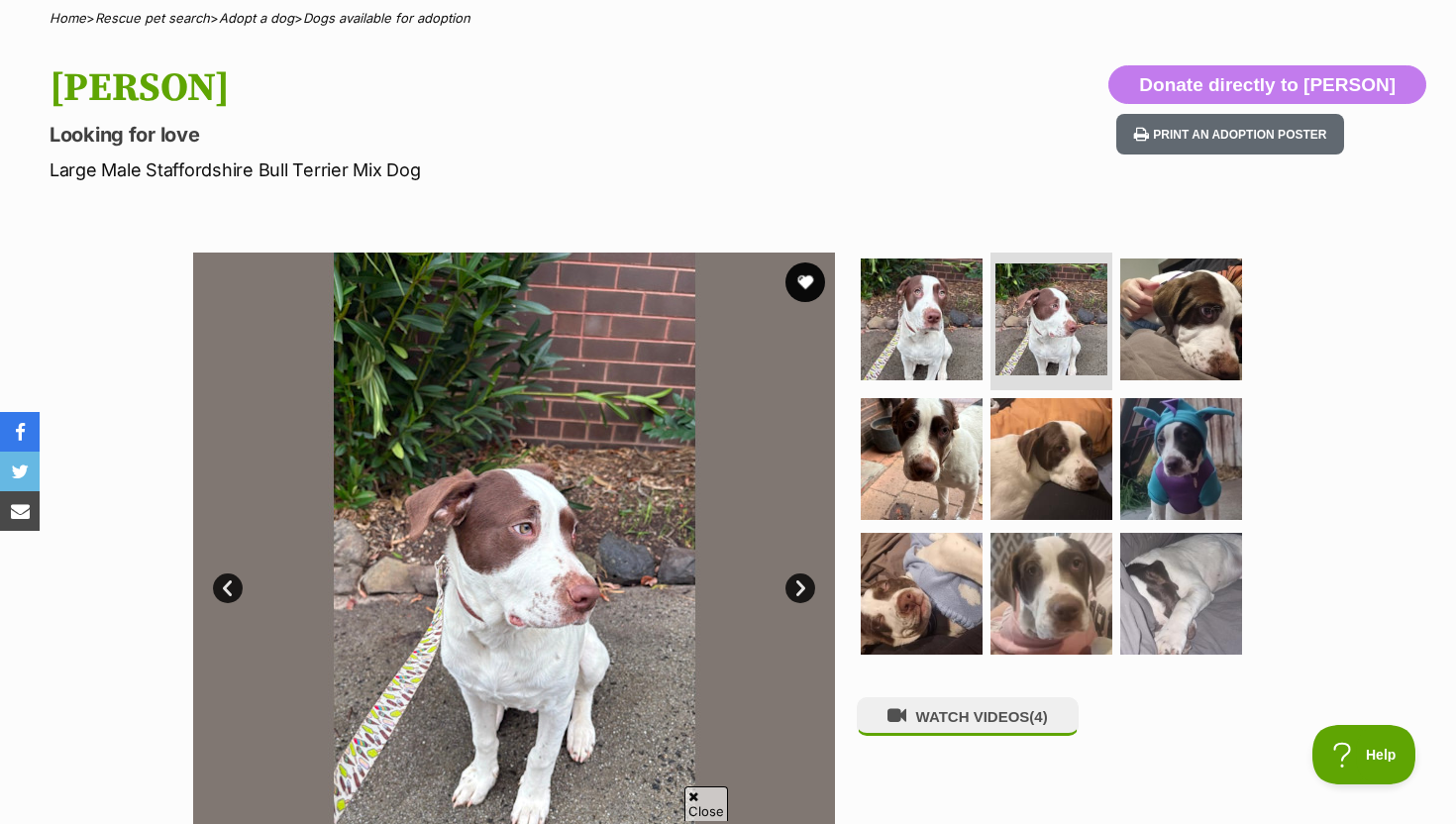 click on "Next" at bounding box center (800, 588) 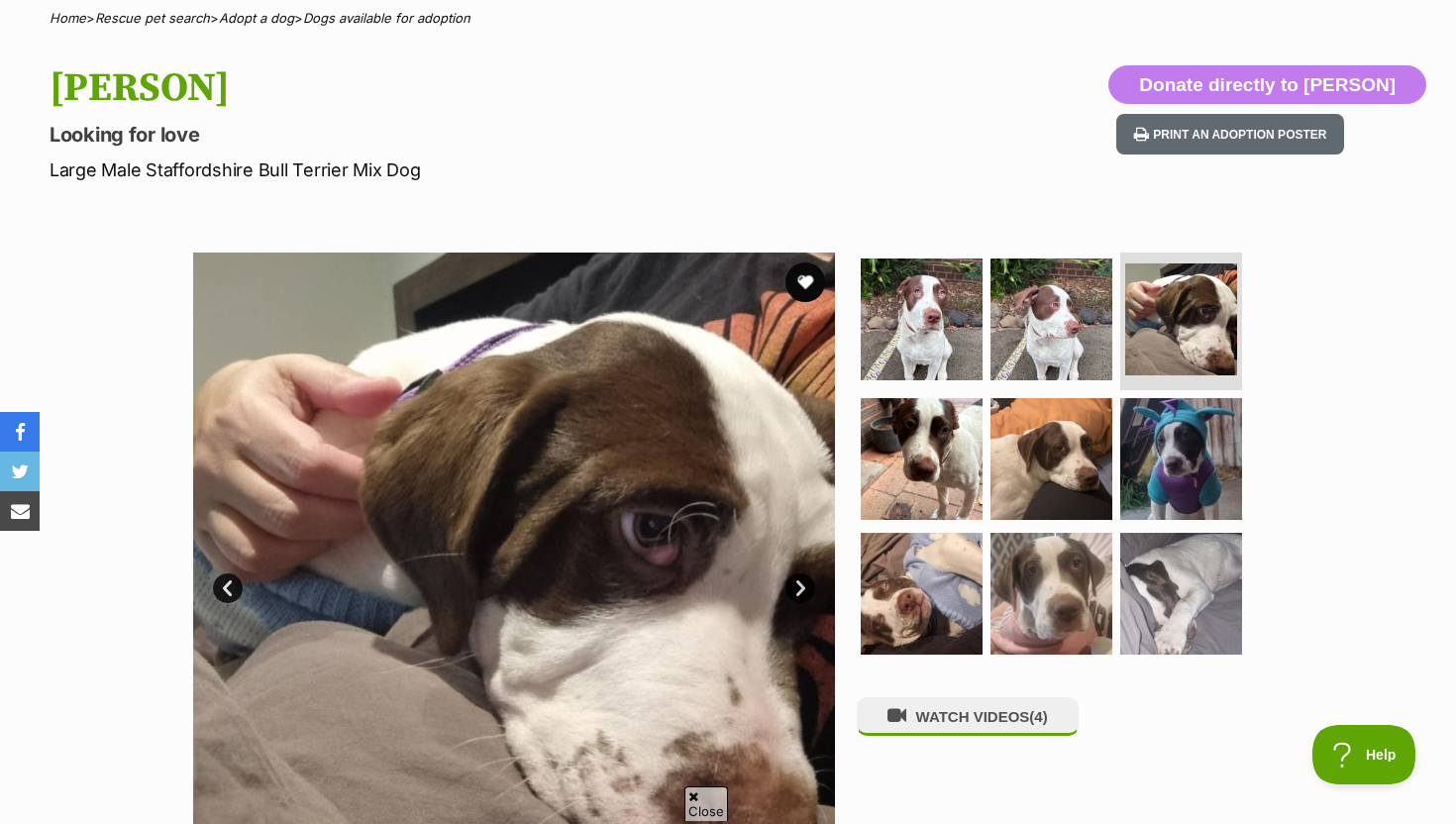 click on "Next" at bounding box center [800, 588] 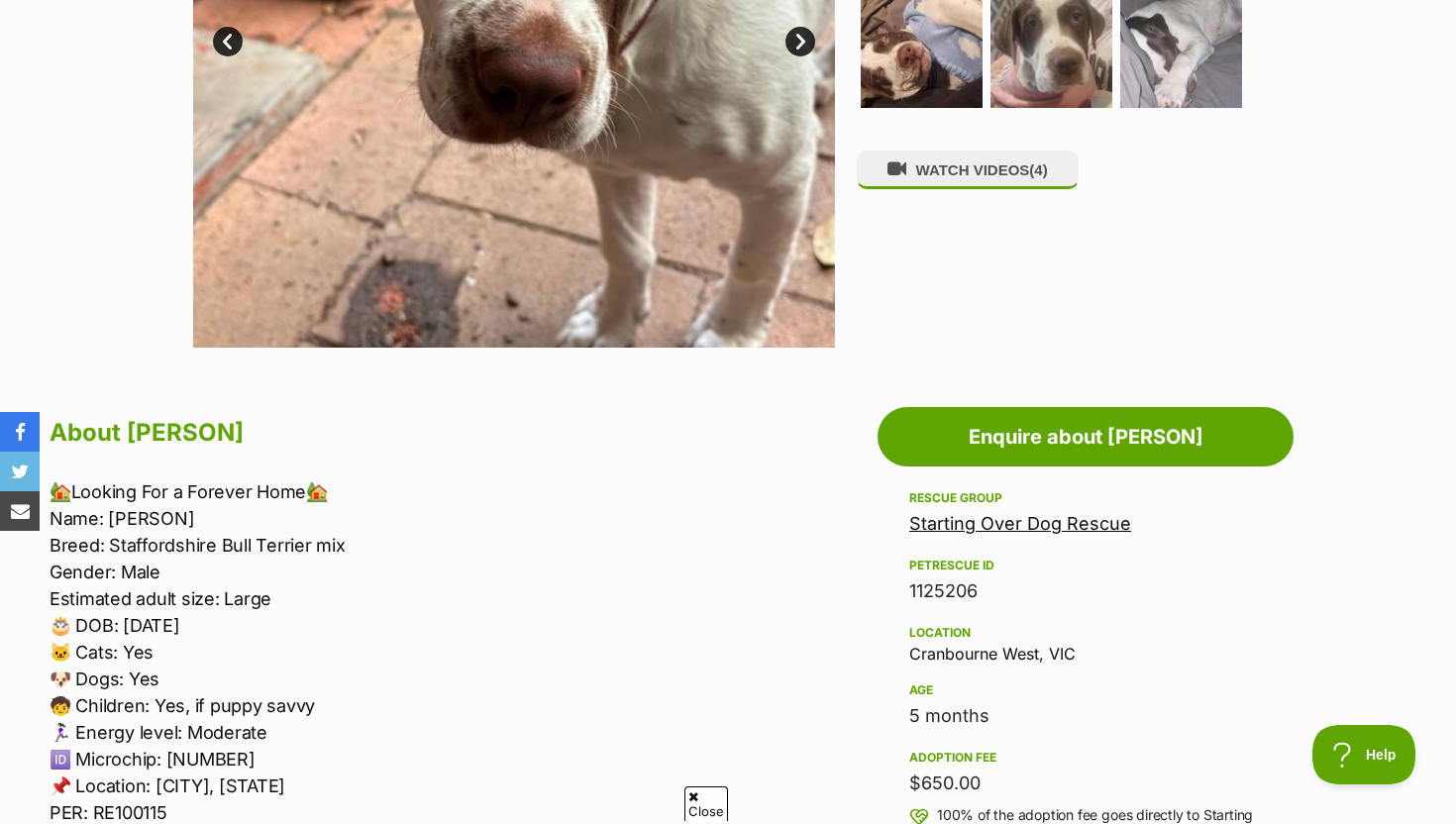 scroll, scrollTop: 753, scrollLeft: 0, axis: vertical 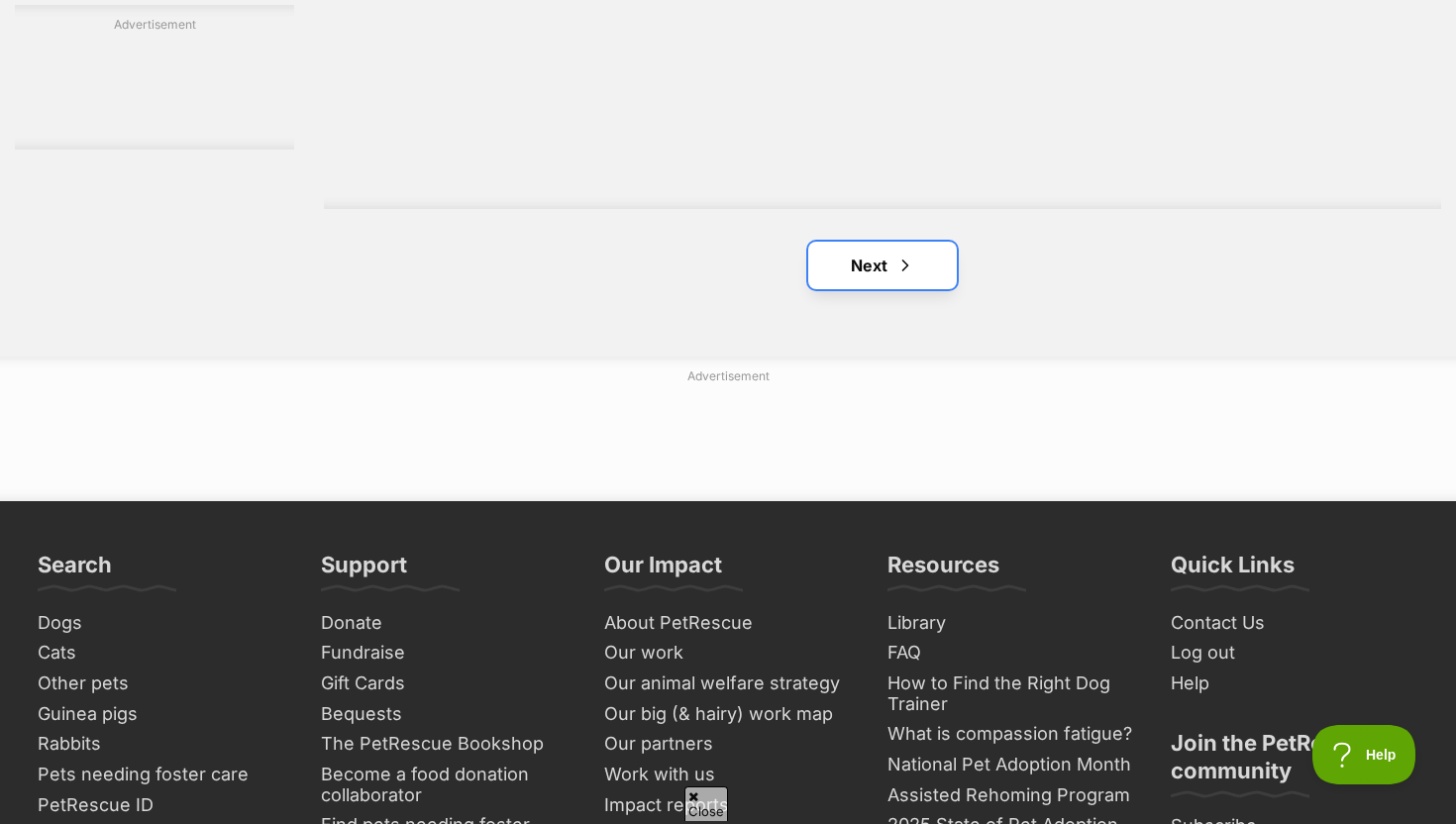 click on "Next" at bounding box center [883, 265] 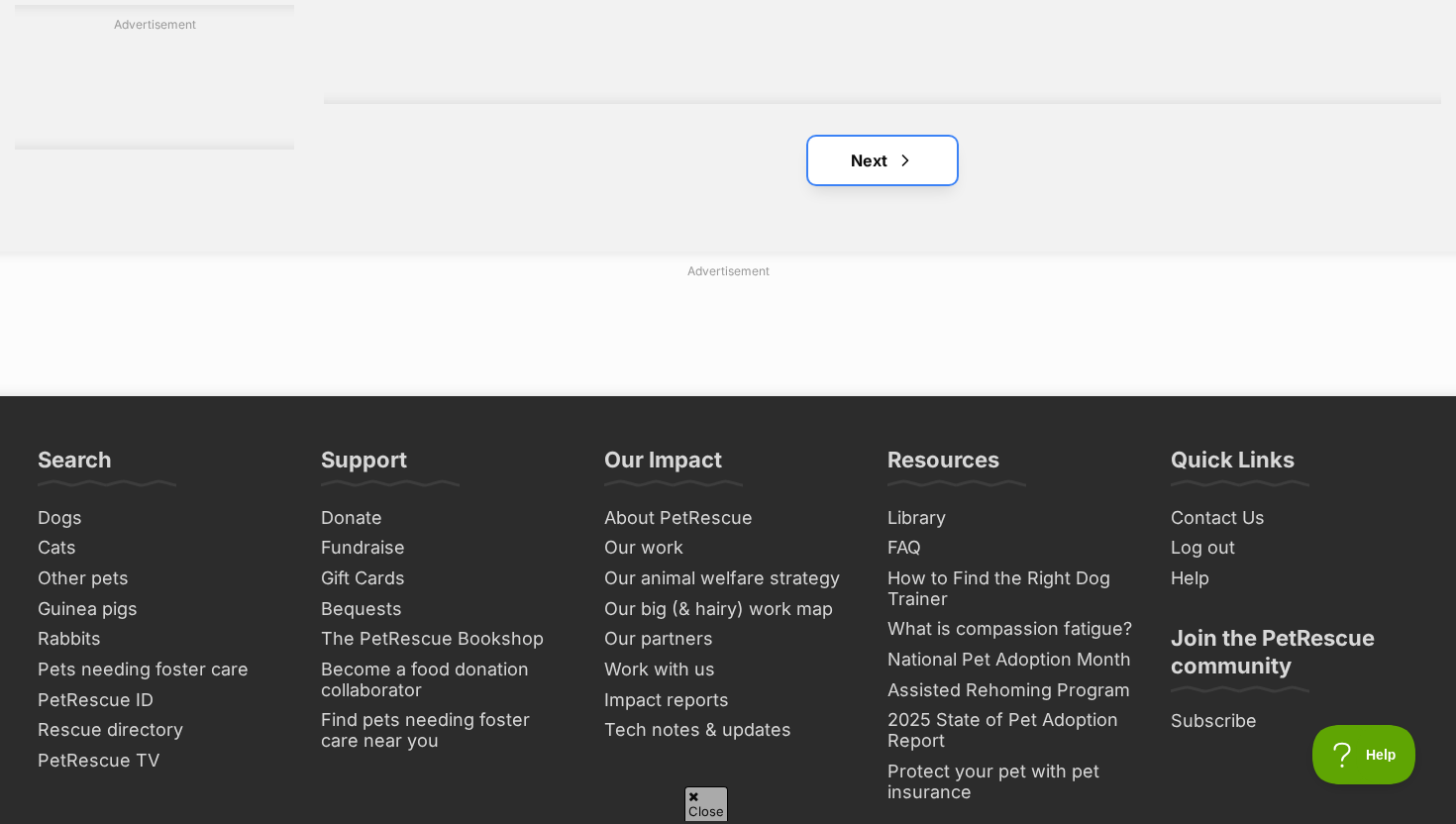 scroll, scrollTop: 3848, scrollLeft: 0, axis: vertical 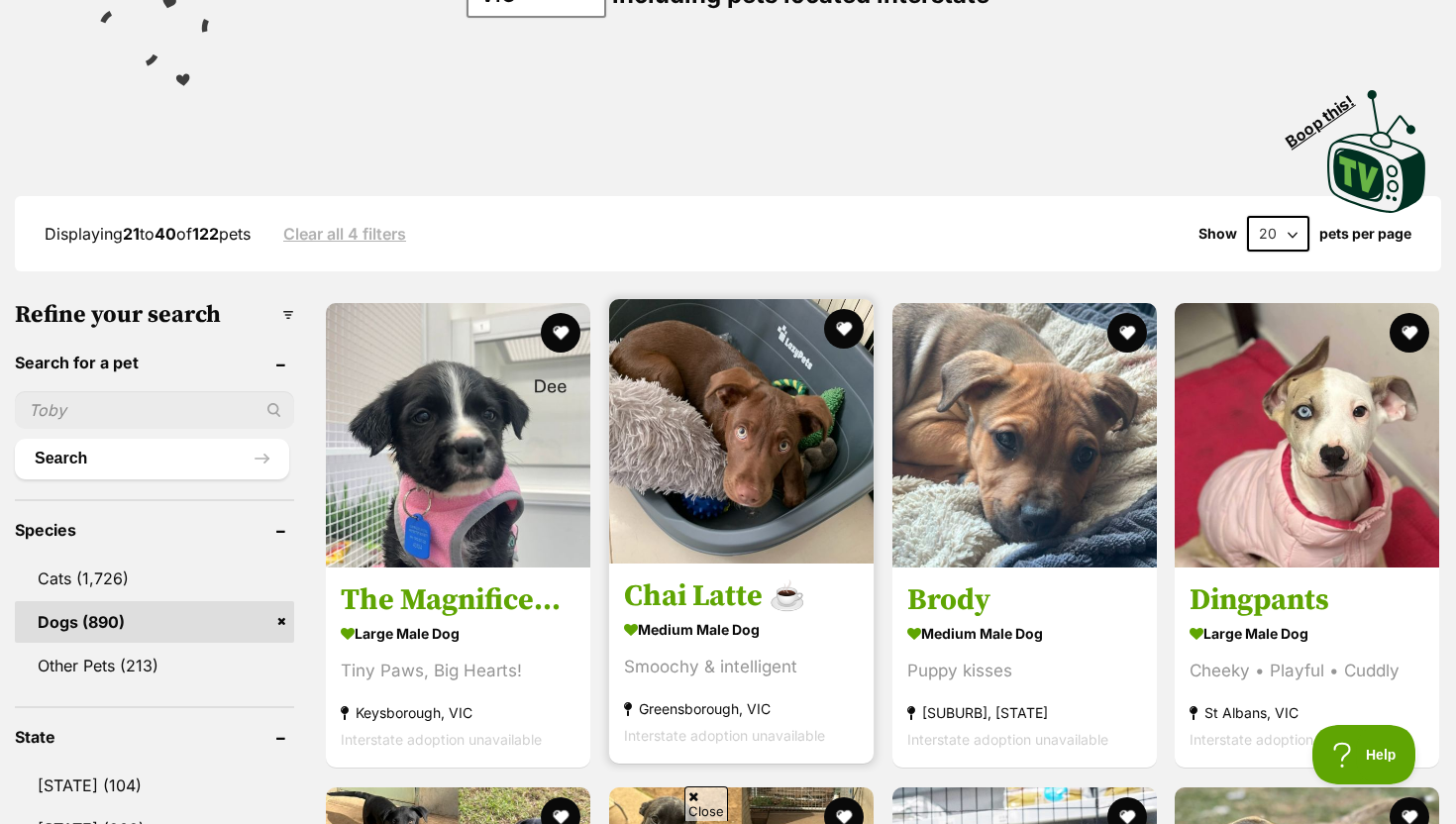 click at bounding box center [741, 431] 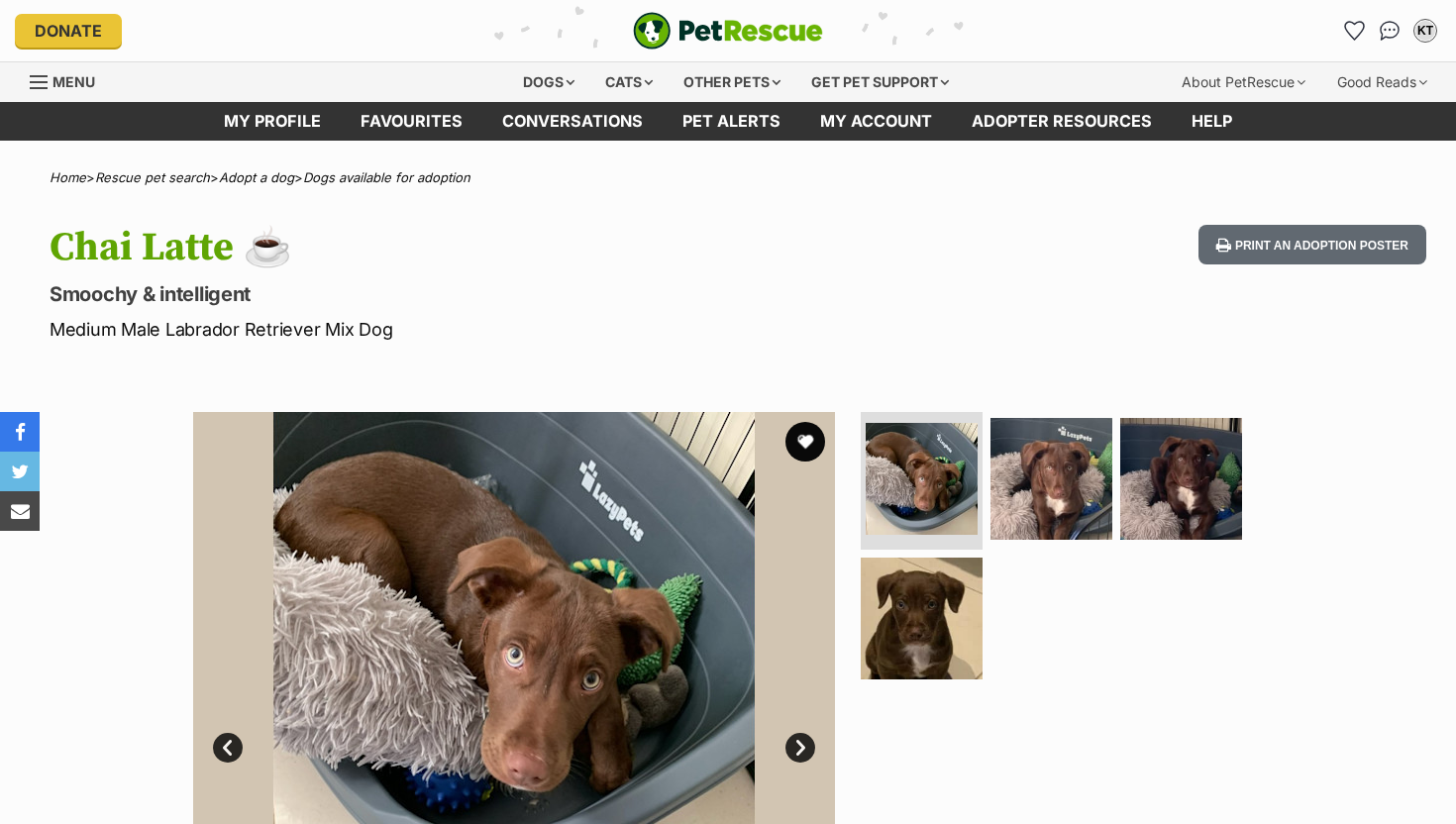 scroll, scrollTop: 0, scrollLeft: 0, axis: both 